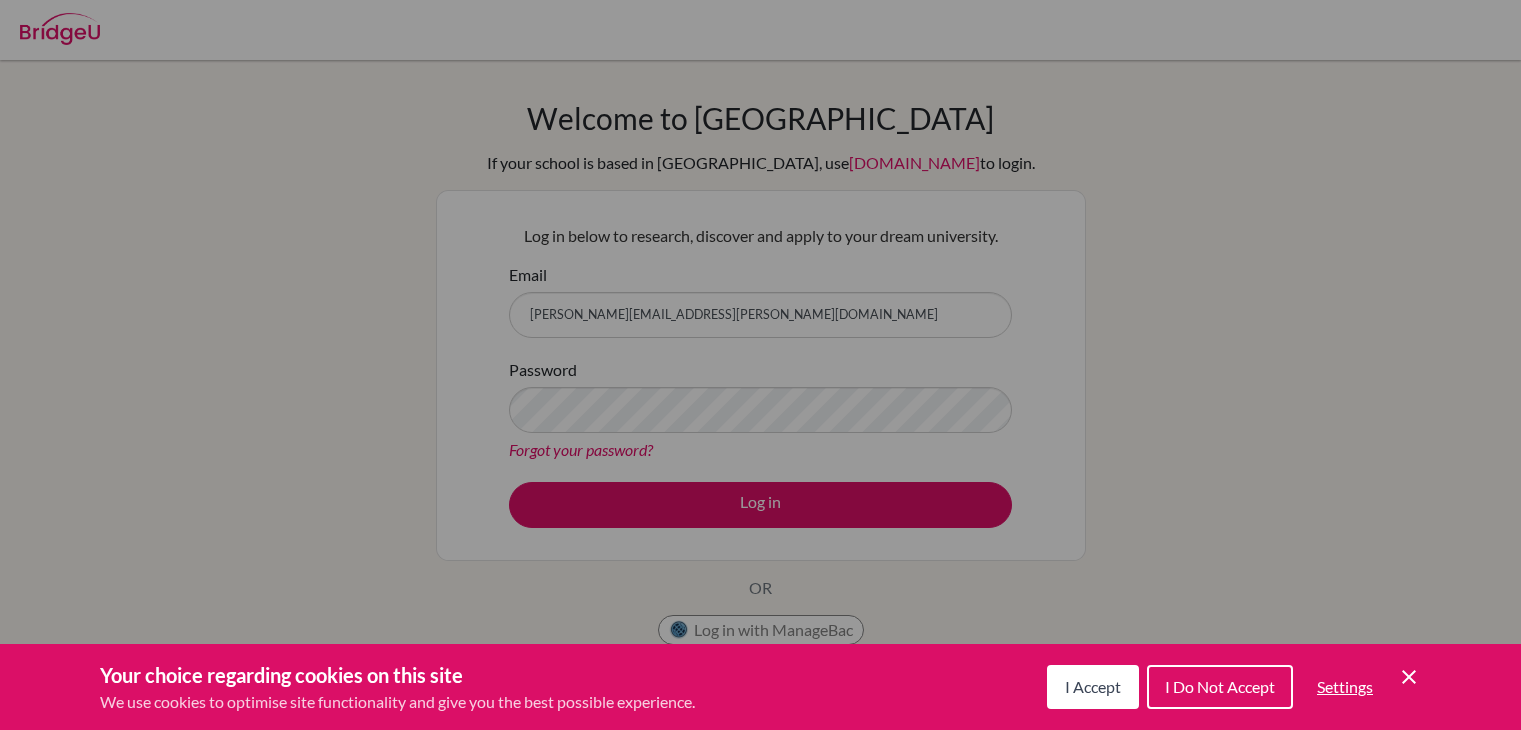 scroll, scrollTop: 0, scrollLeft: 0, axis: both 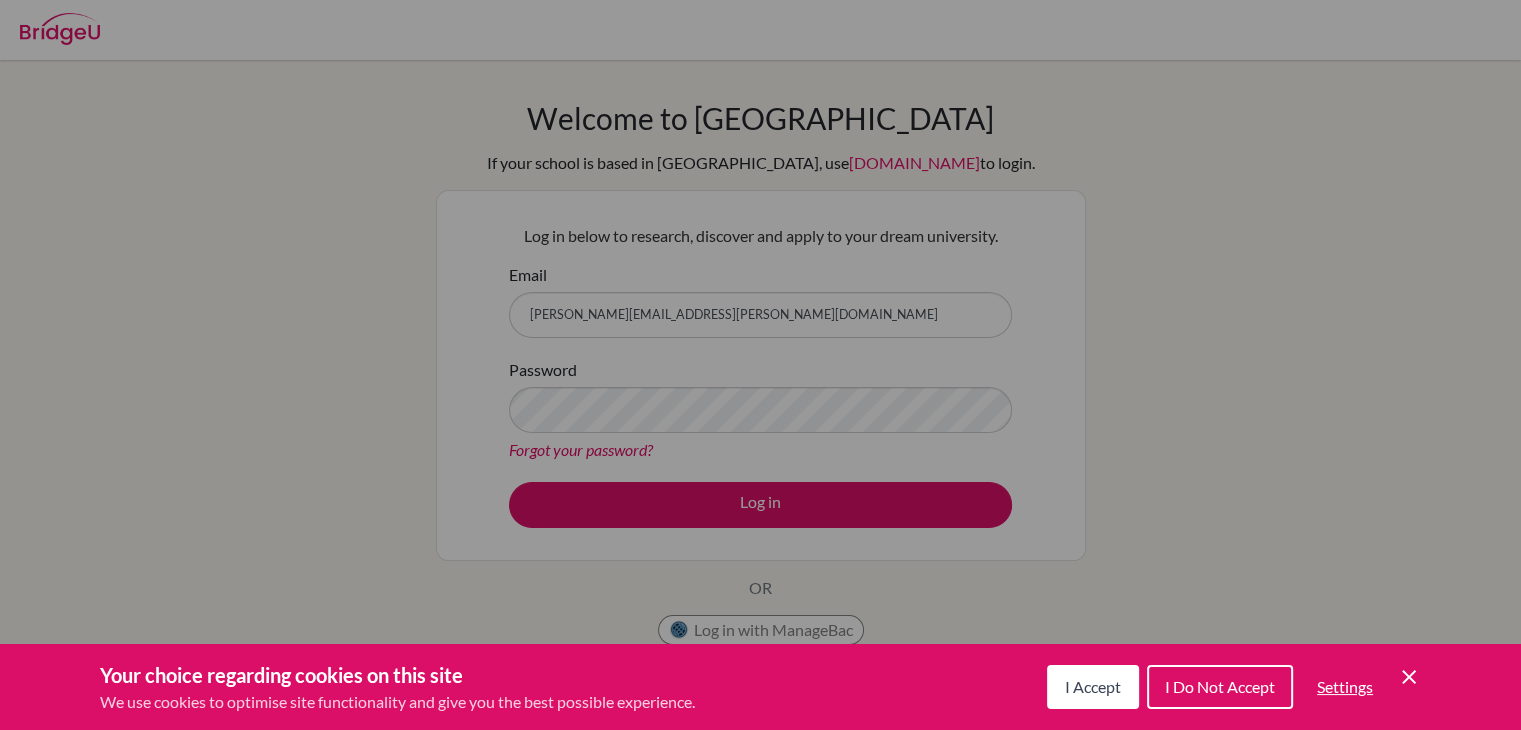 click at bounding box center [760, 365] 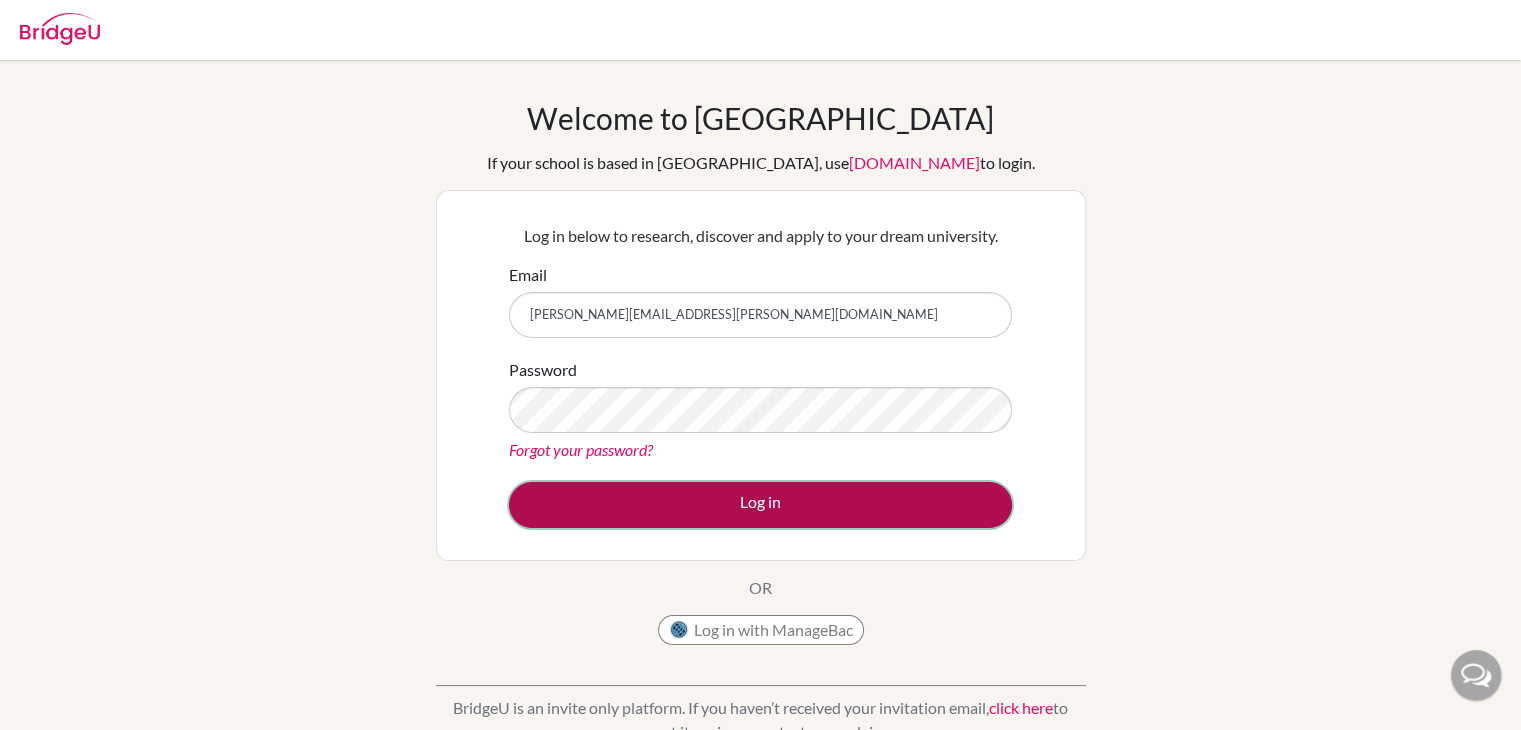 click on "Log in" at bounding box center (760, 505) 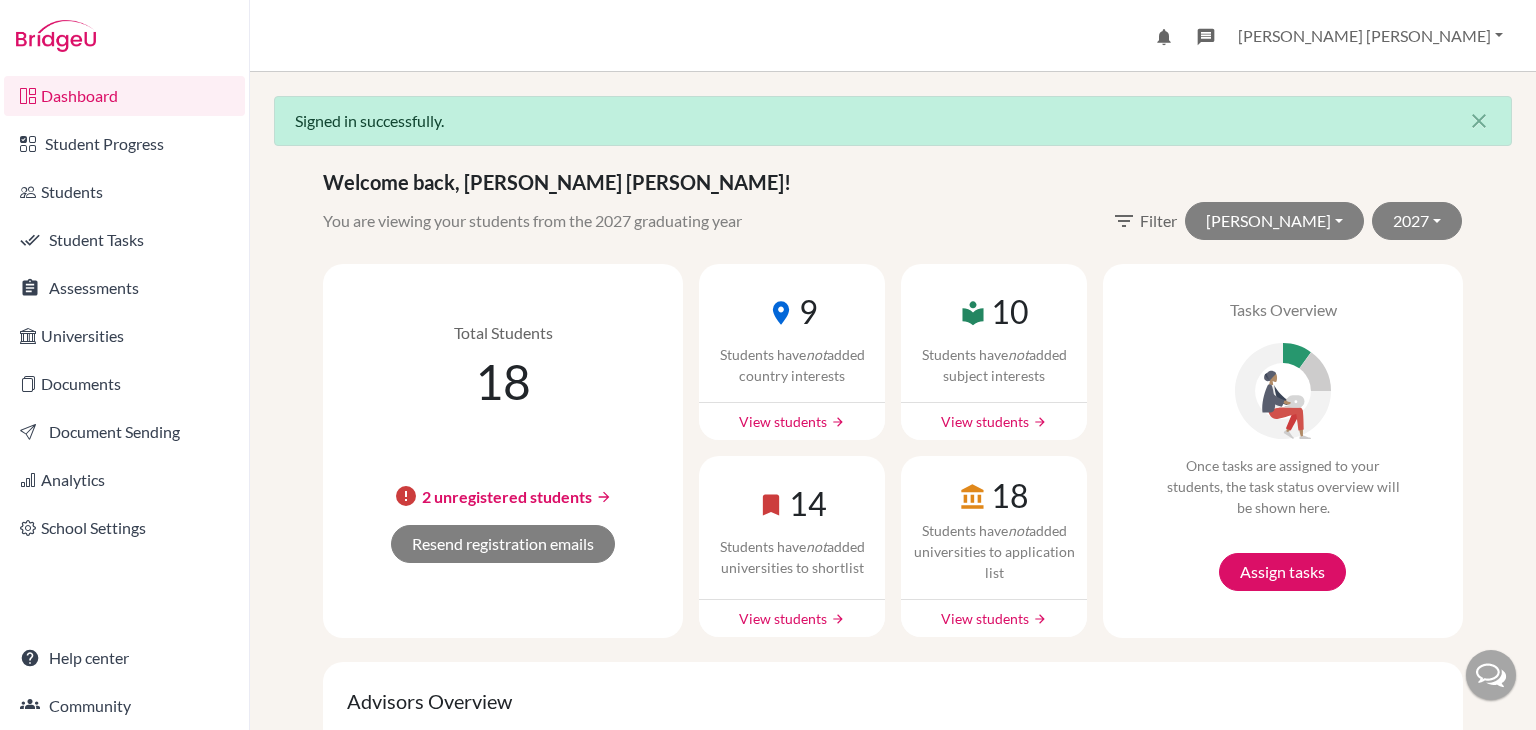 scroll, scrollTop: 0, scrollLeft: 0, axis: both 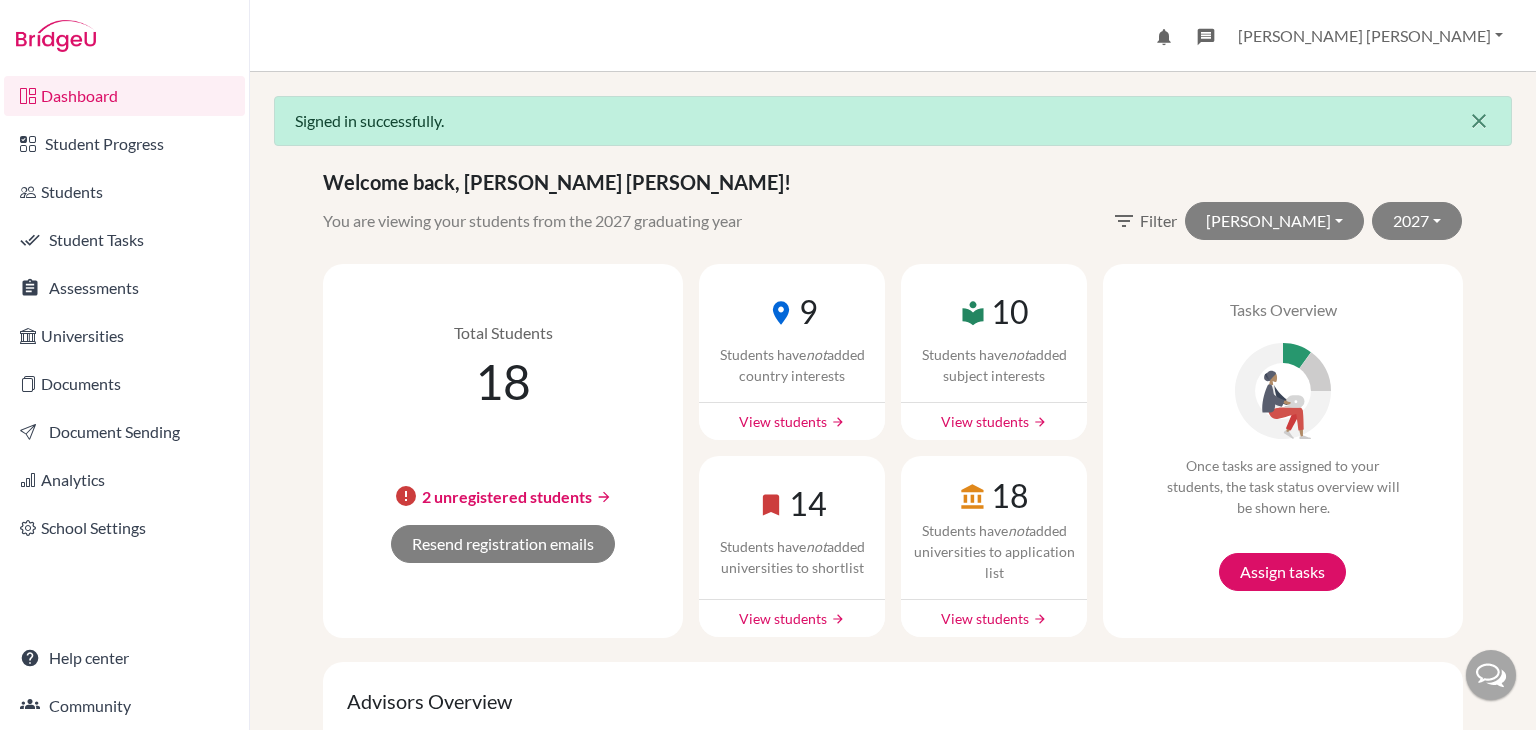 click on "close" at bounding box center (1479, 121) 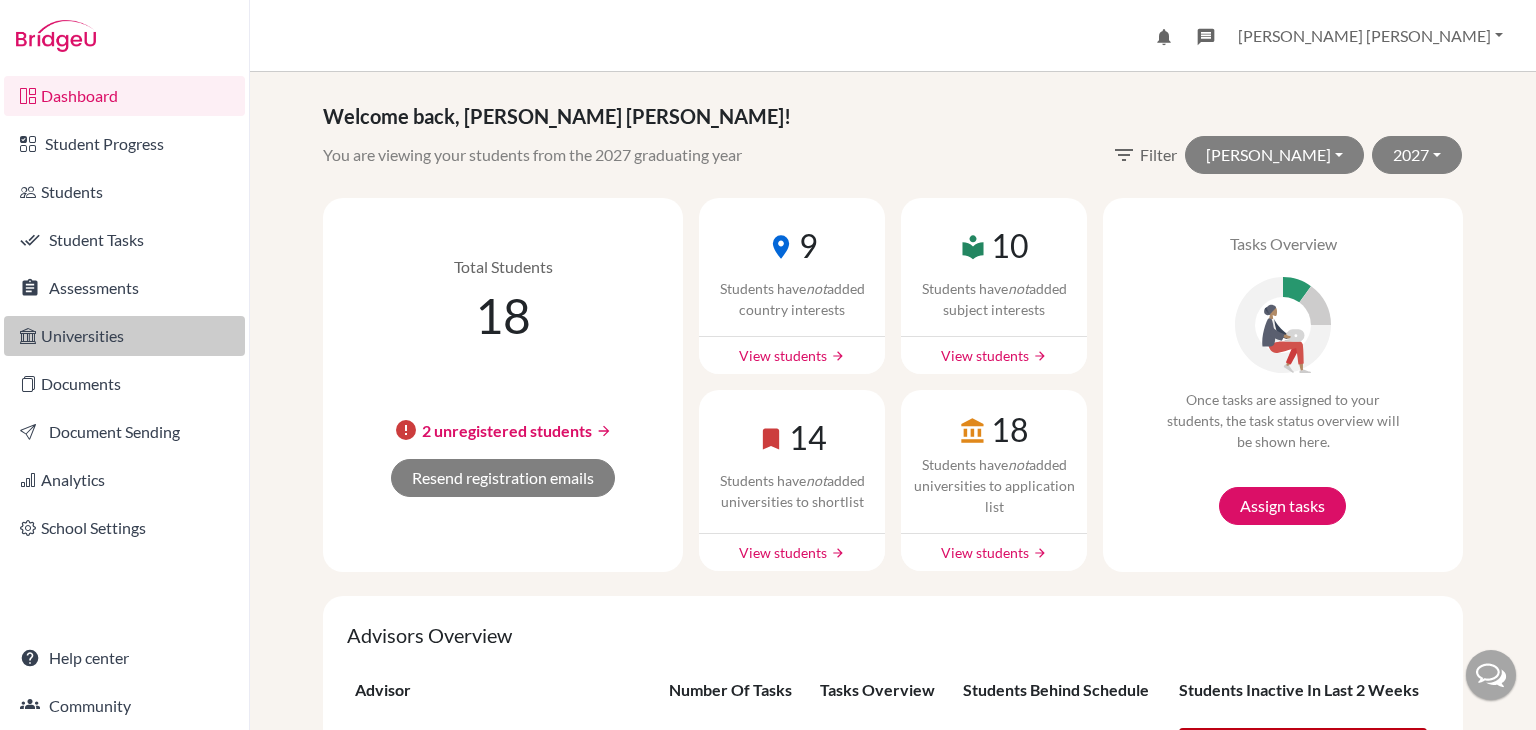 click on "Universities" at bounding box center (124, 336) 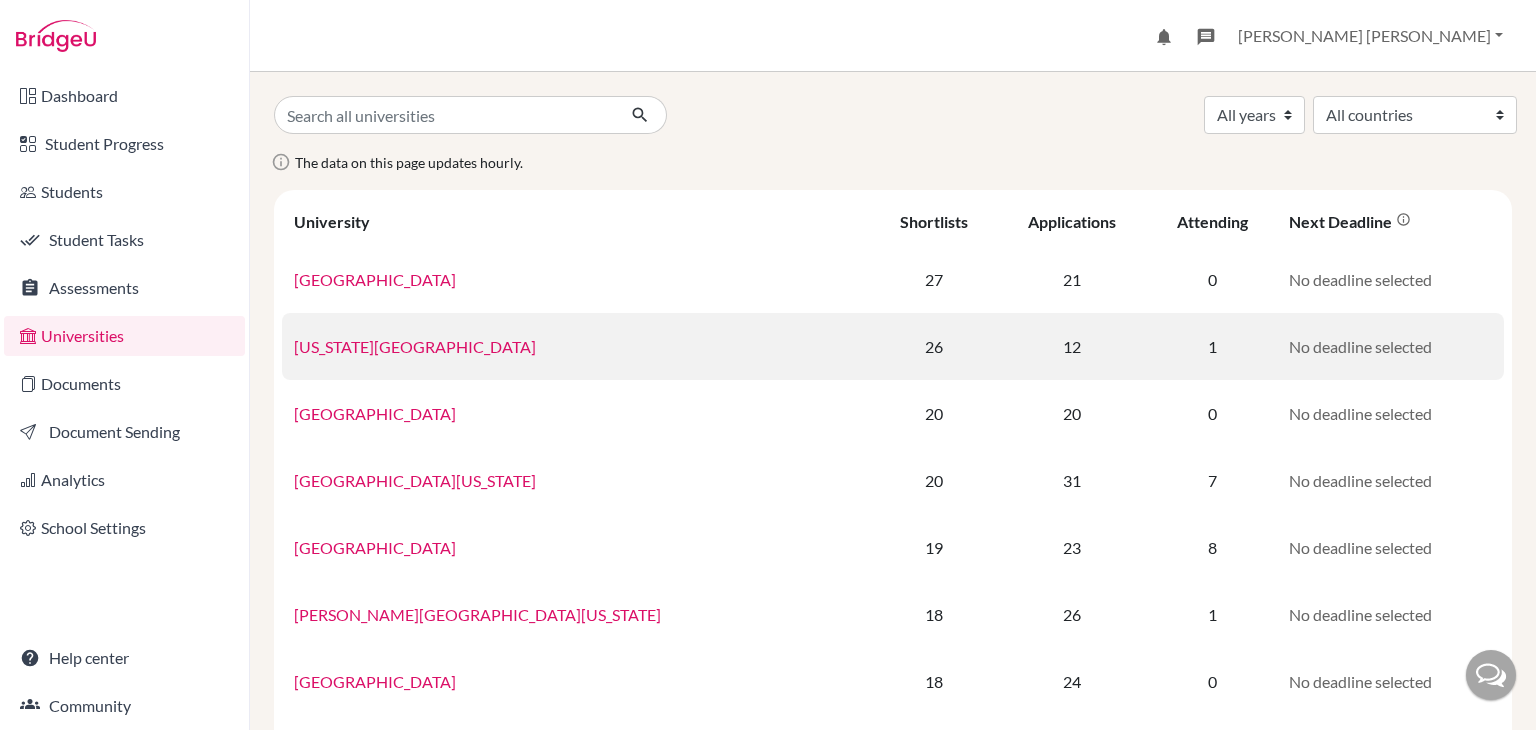 scroll, scrollTop: 0, scrollLeft: 0, axis: both 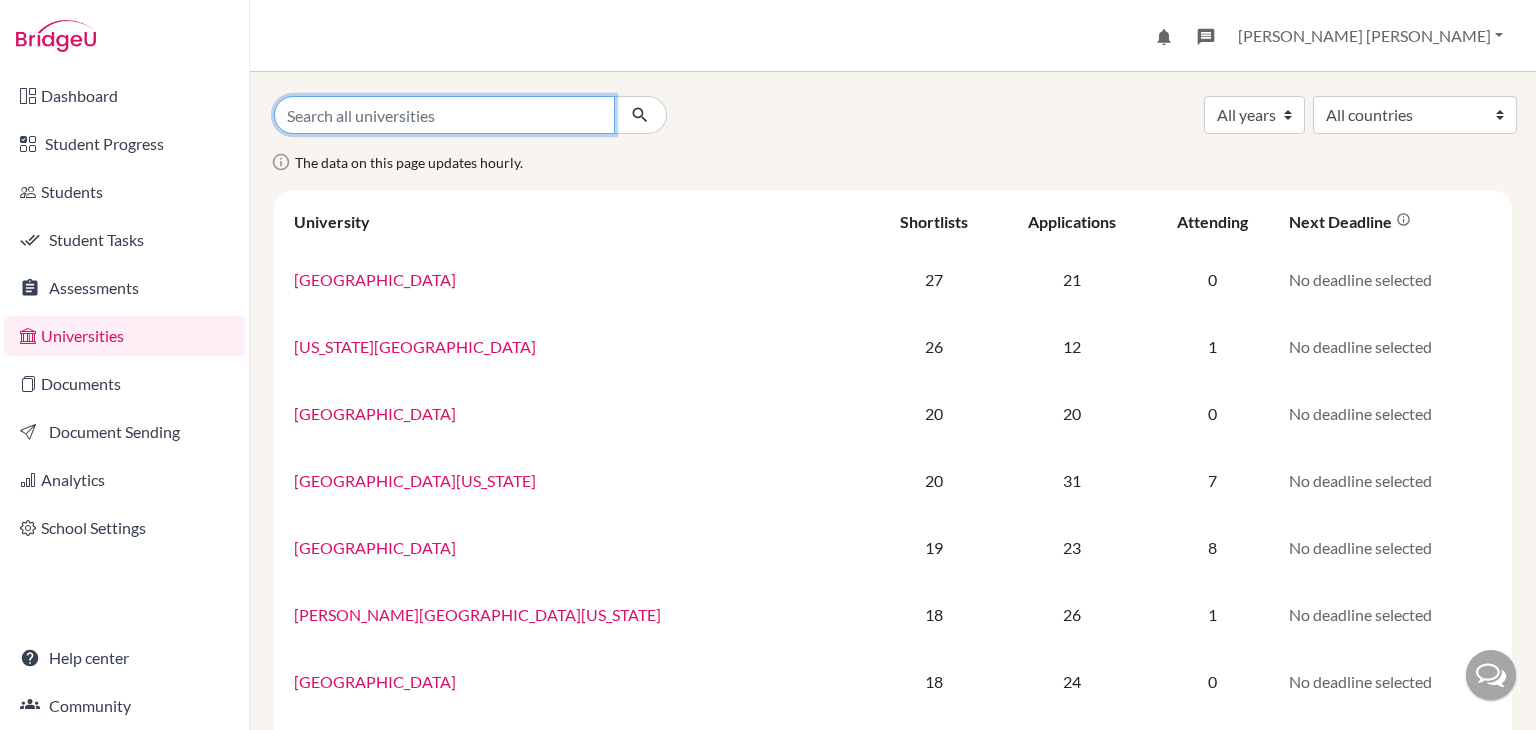 click at bounding box center [444, 115] 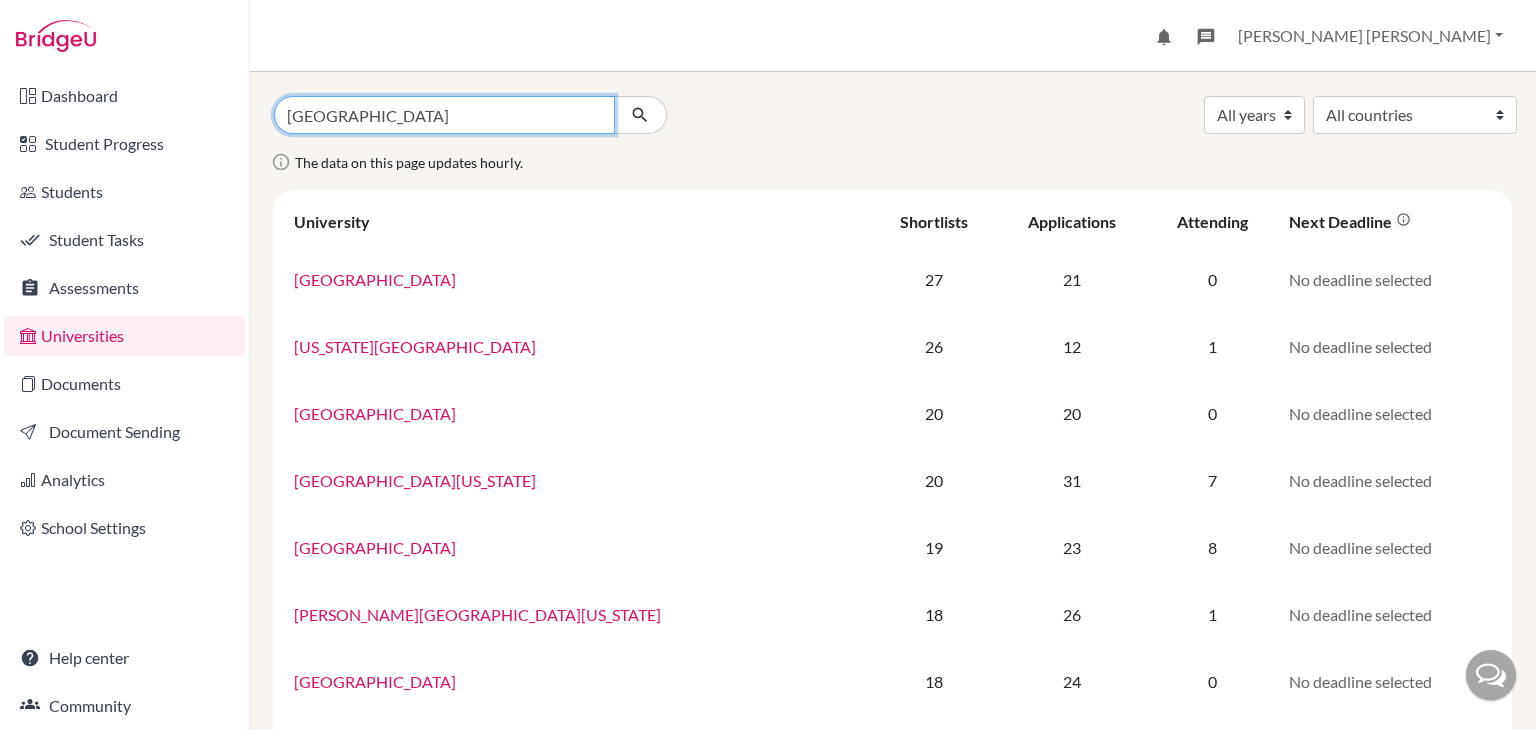 type on "palm beach atlantic" 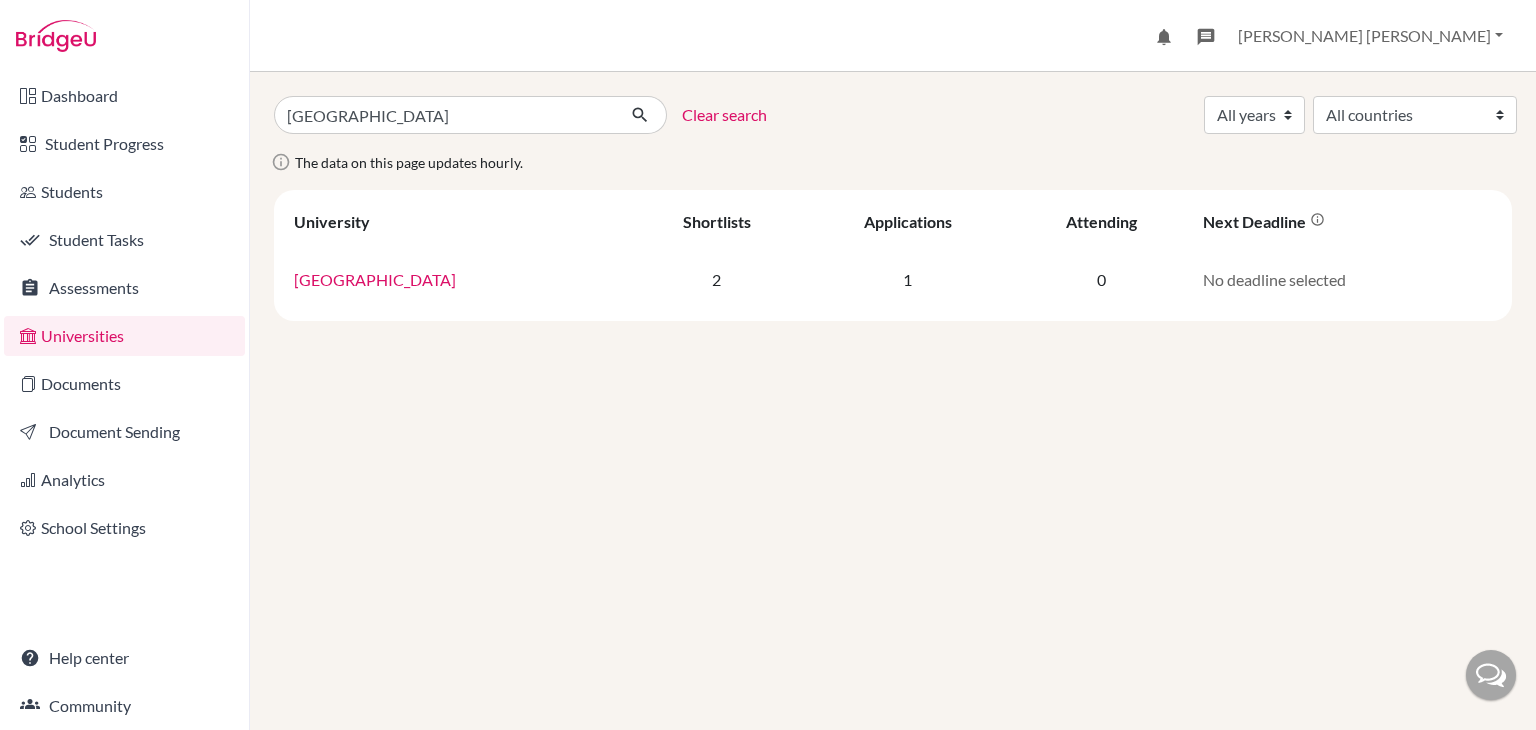 scroll, scrollTop: 0, scrollLeft: 0, axis: both 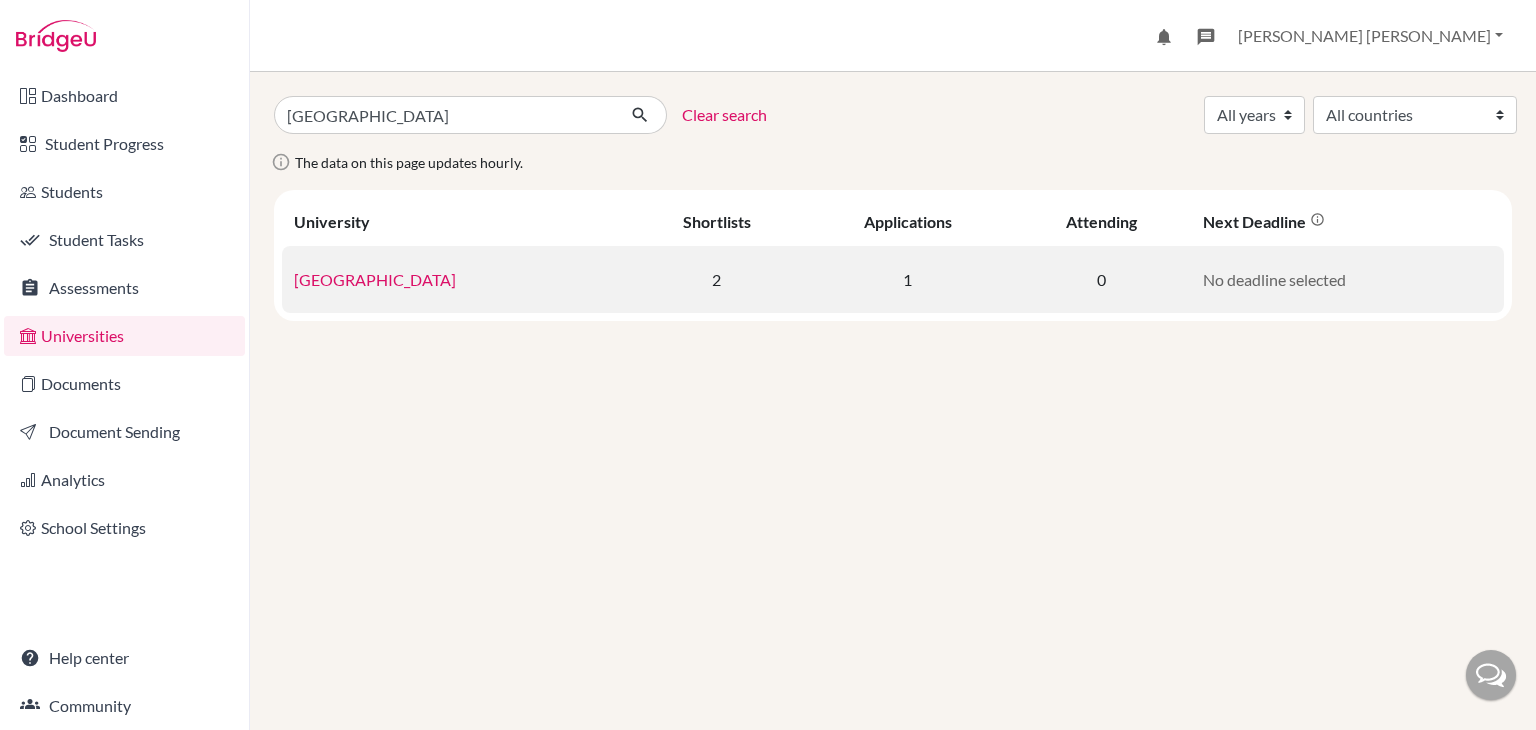 click on "[GEOGRAPHIC_DATA]" at bounding box center [375, 279] 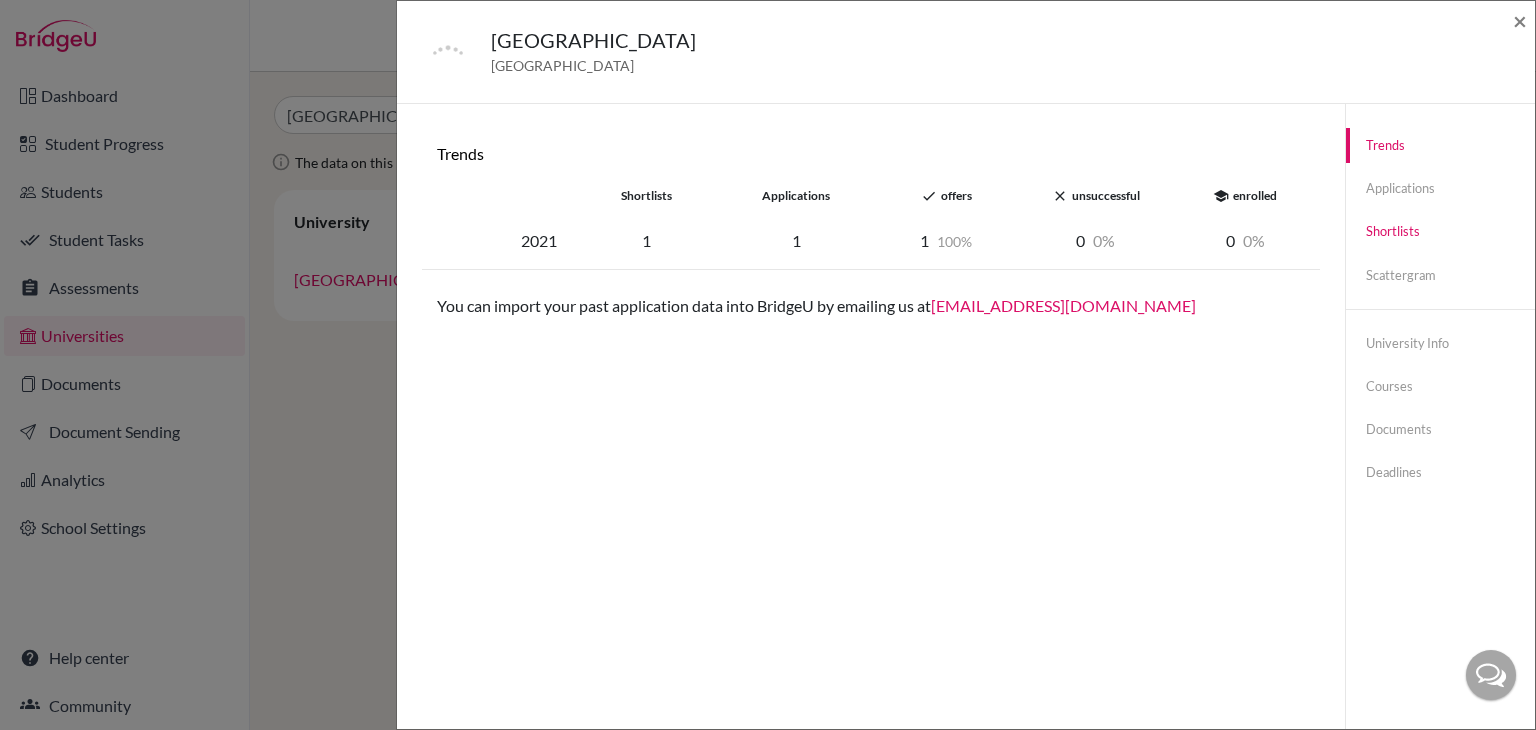 click on "Shortlists" at bounding box center [1440, 231] 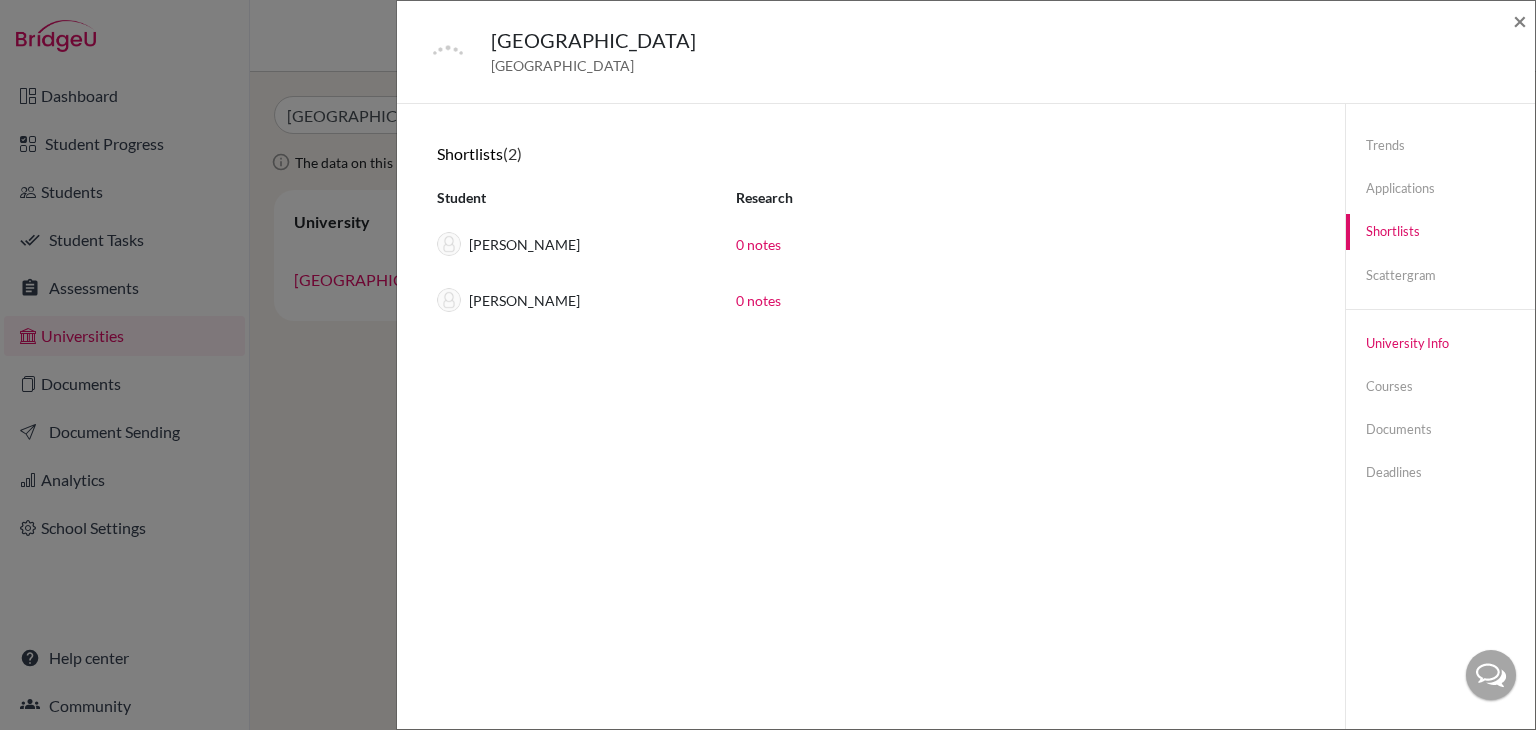 click on "University info" at bounding box center [1440, 343] 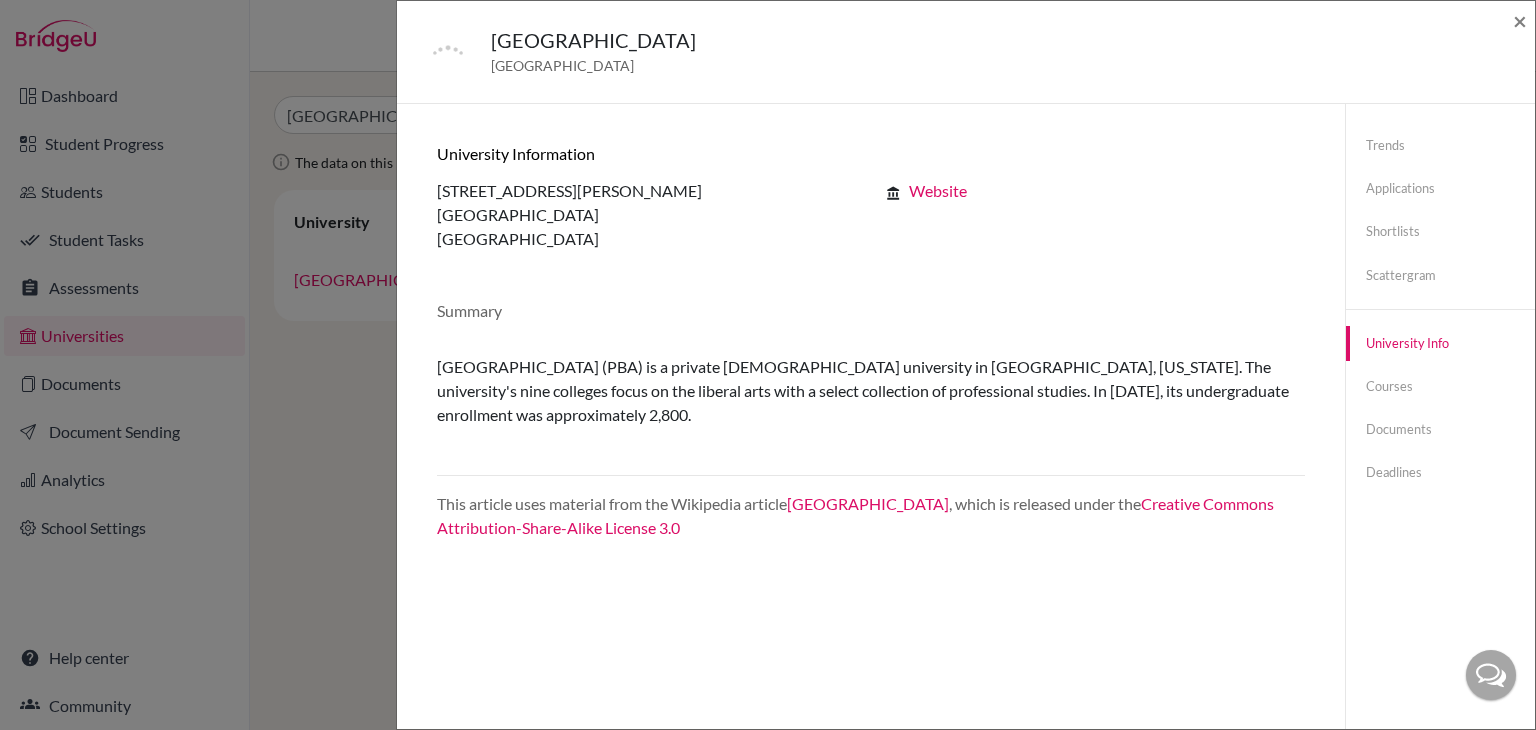 scroll, scrollTop: 0, scrollLeft: 0, axis: both 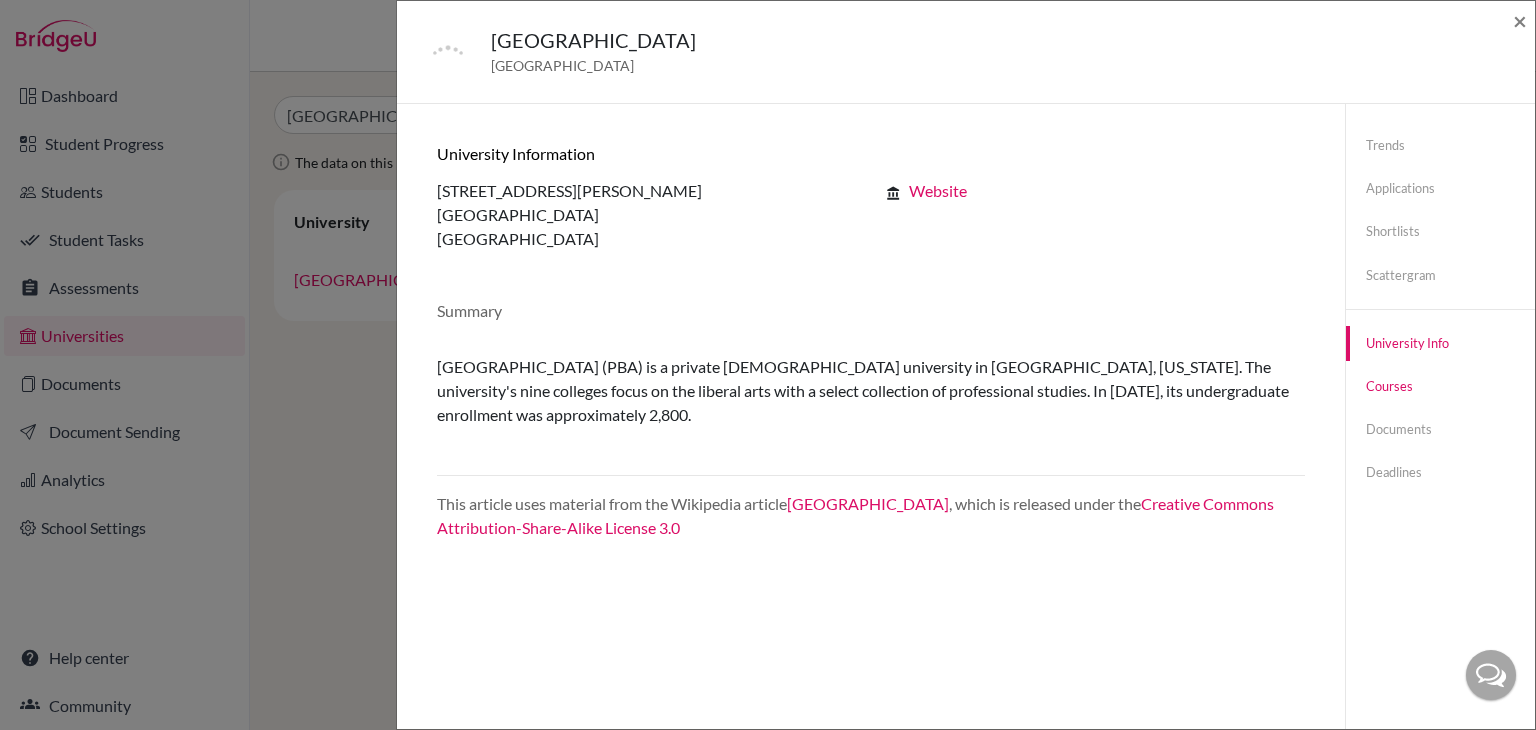 click on "Courses" at bounding box center [1440, 386] 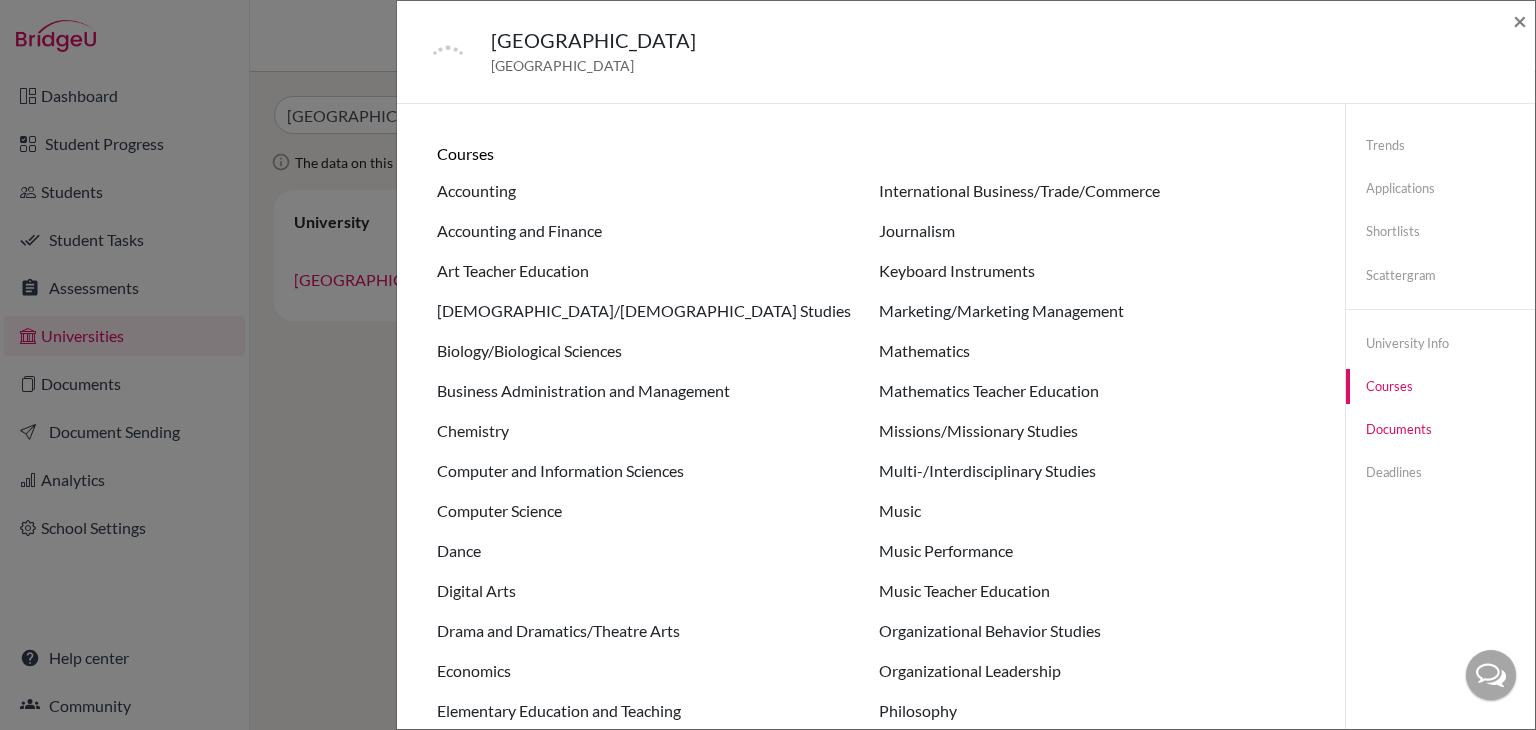 click on "Documents" at bounding box center (1440, 429) 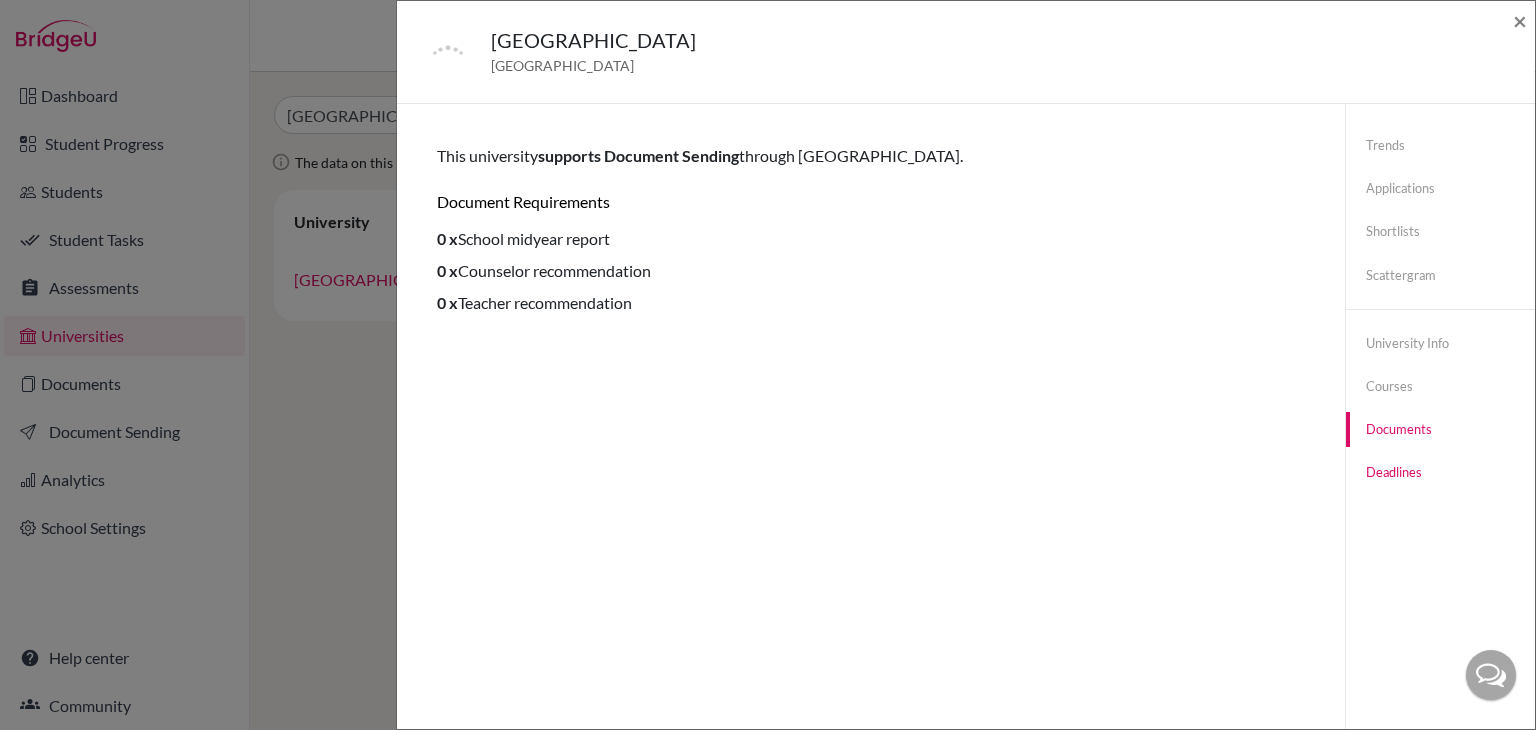 click on "Deadlines" at bounding box center [1440, 472] 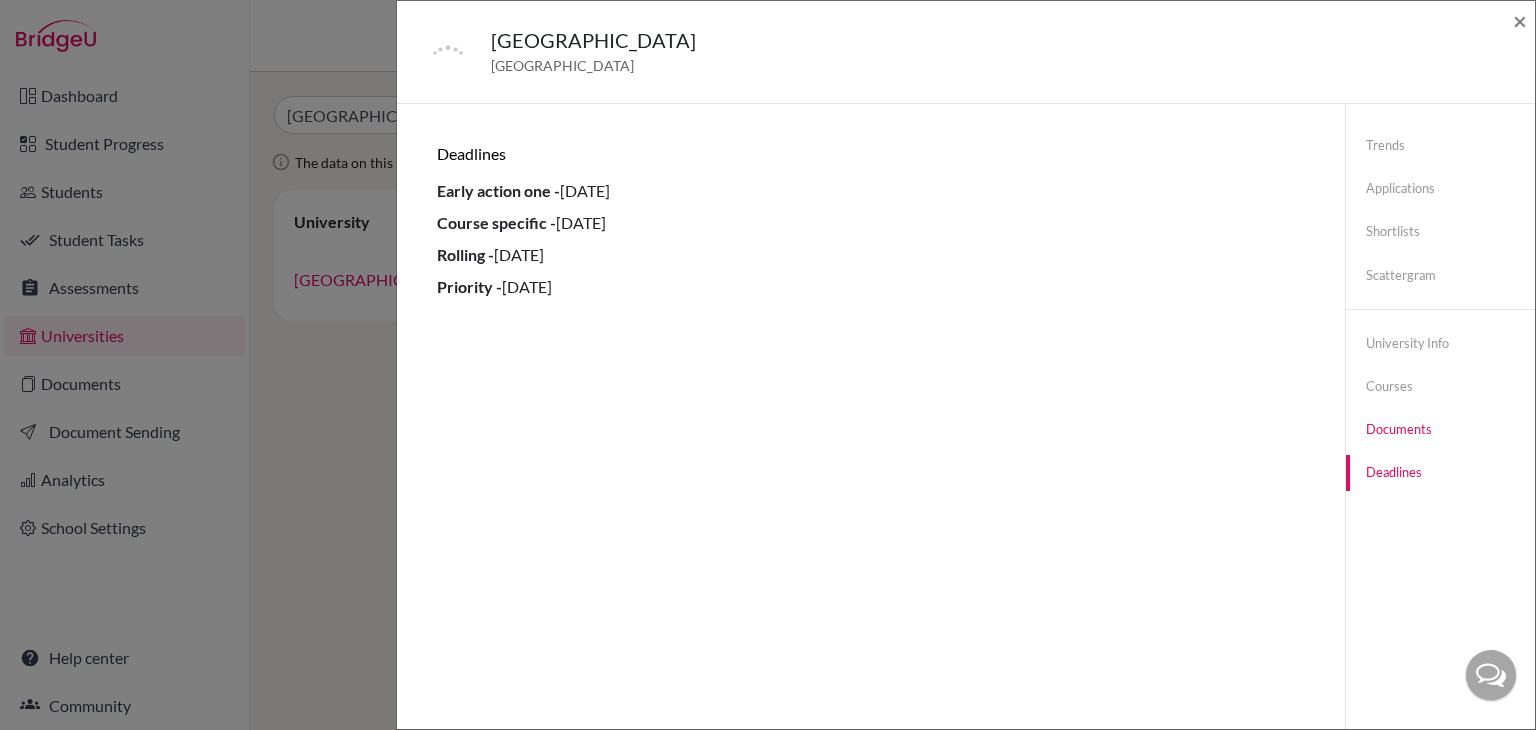 click on "Documents" at bounding box center [1440, 429] 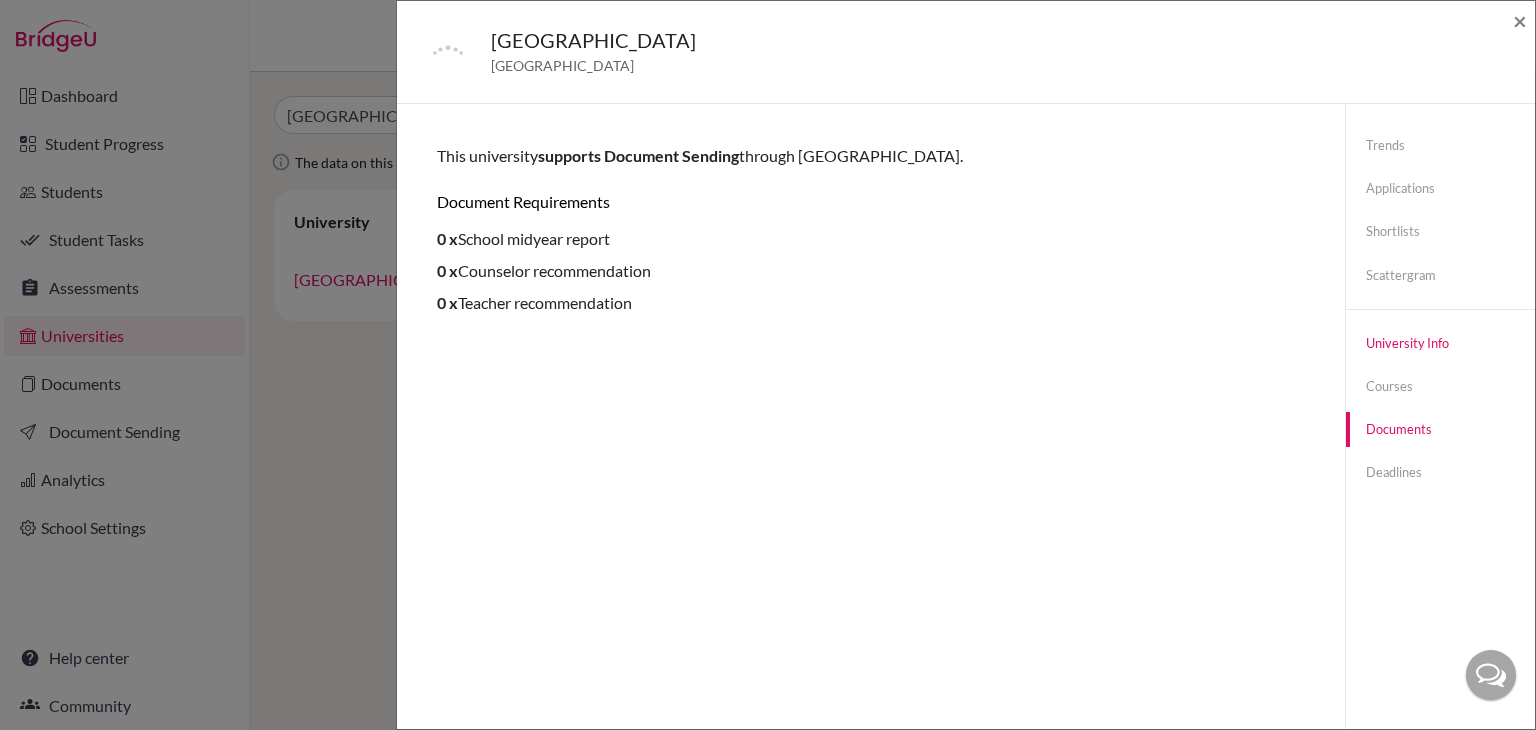 click on "University info" at bounding box center (1440, 343) 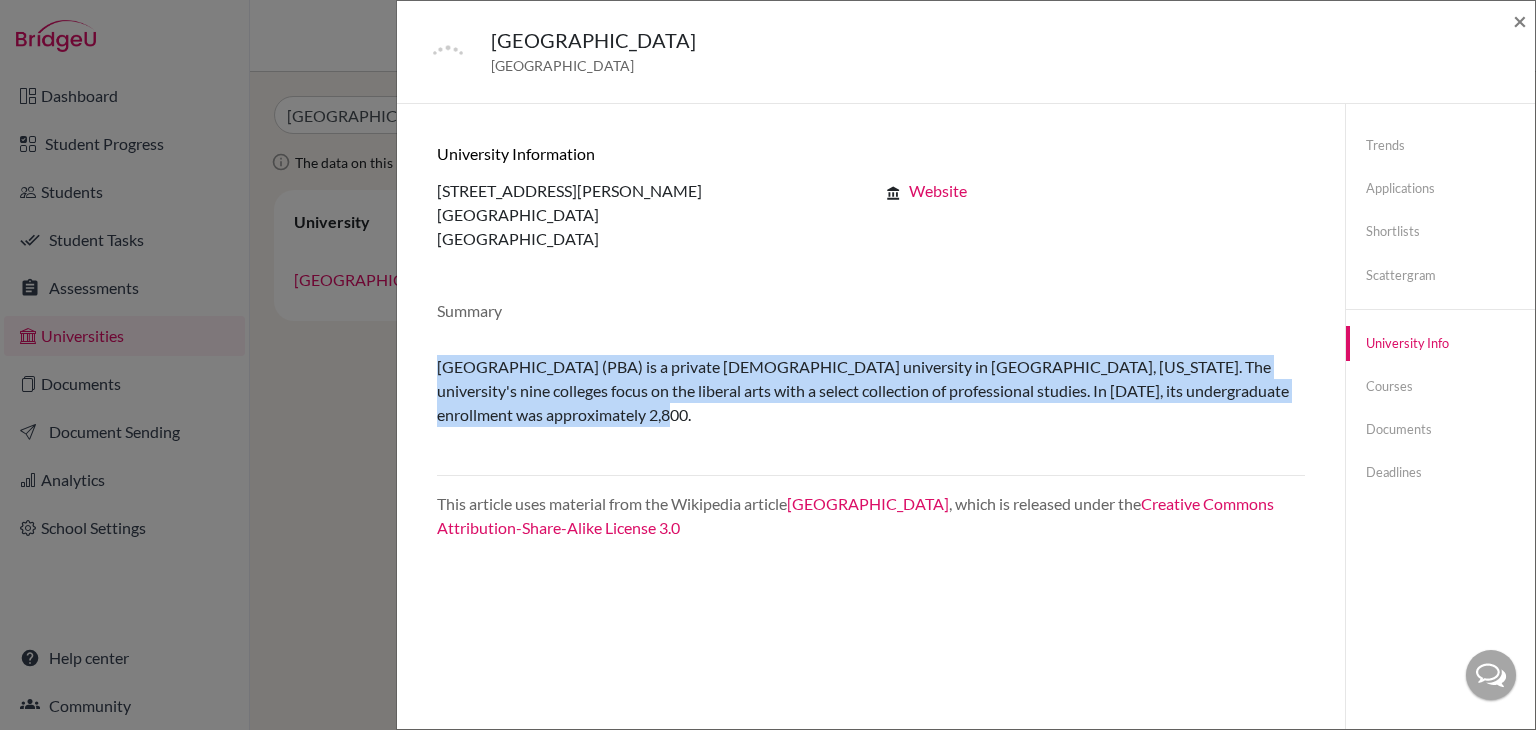 drag, startPoint x: 731, startPoint y: 416, endPoint x: 423, endPoint y: 368, distance: 311.71783 